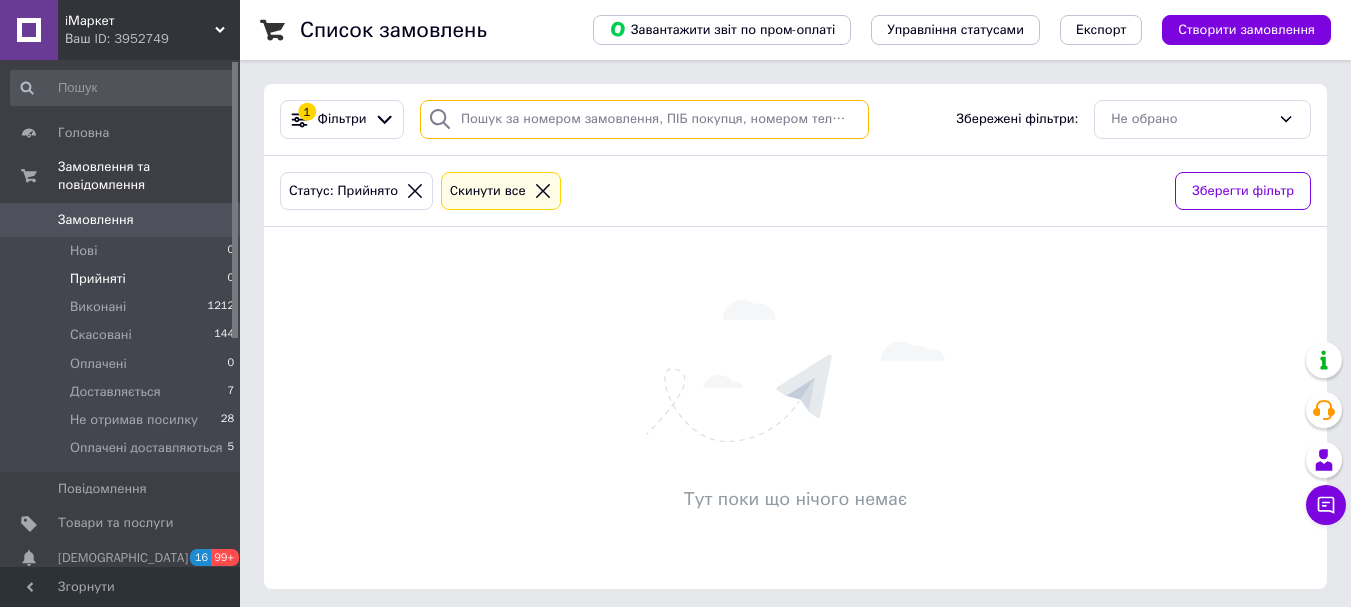 click at bounding box center (644, 119) 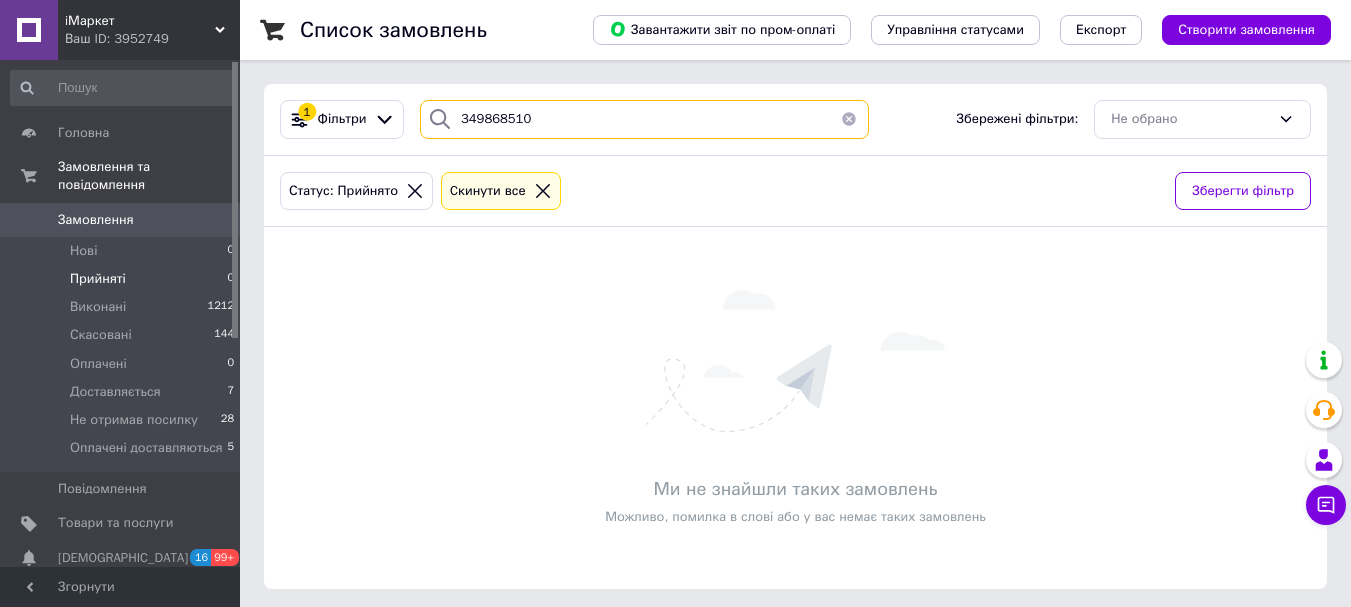 type on "349868510" 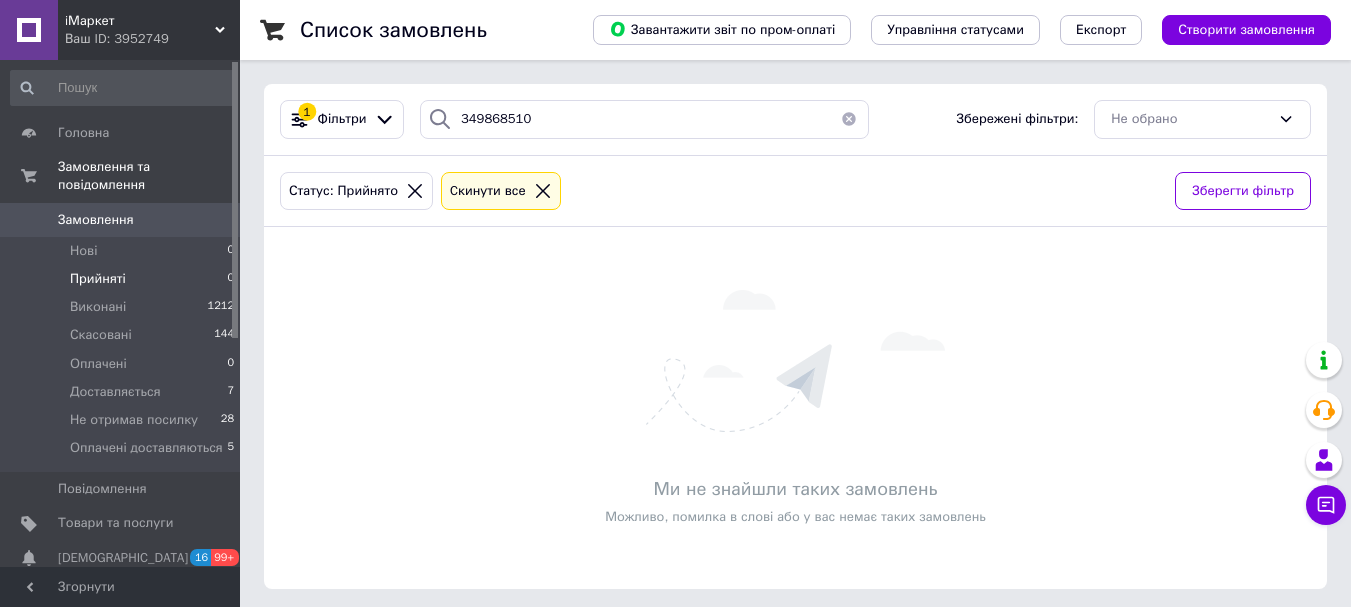 click on "Ваш ID: 3952749" at bounding box center (152, 39) 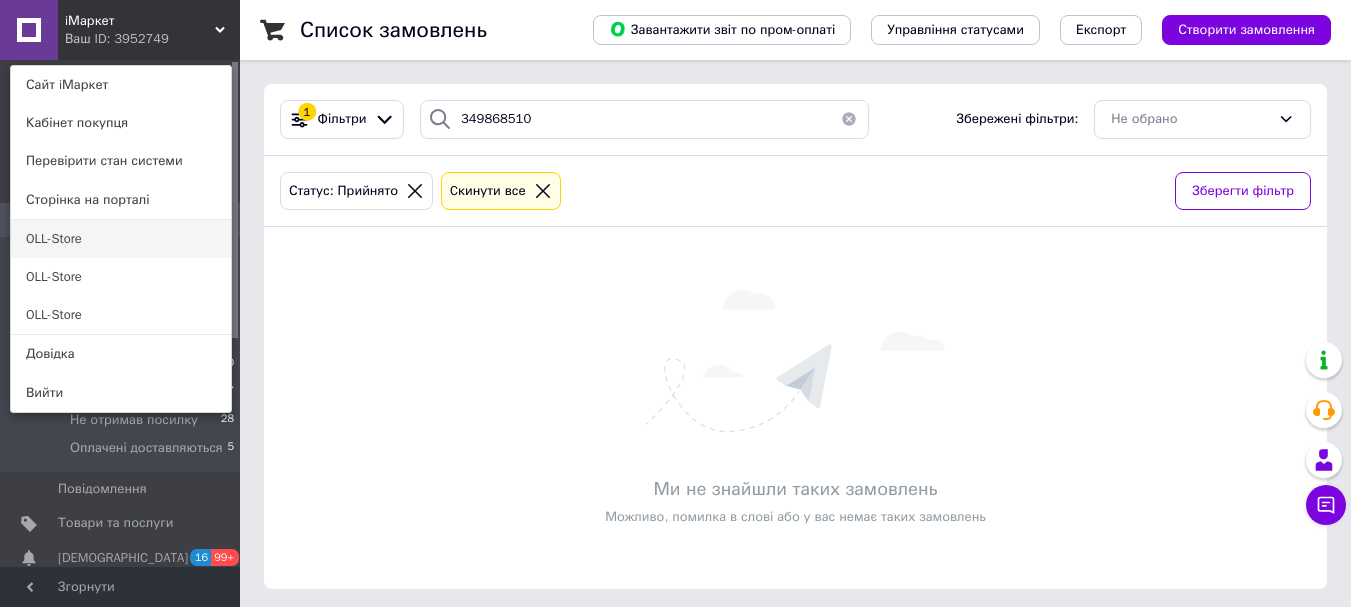 click on "OLL-Store" at bounding box center (121, 239) 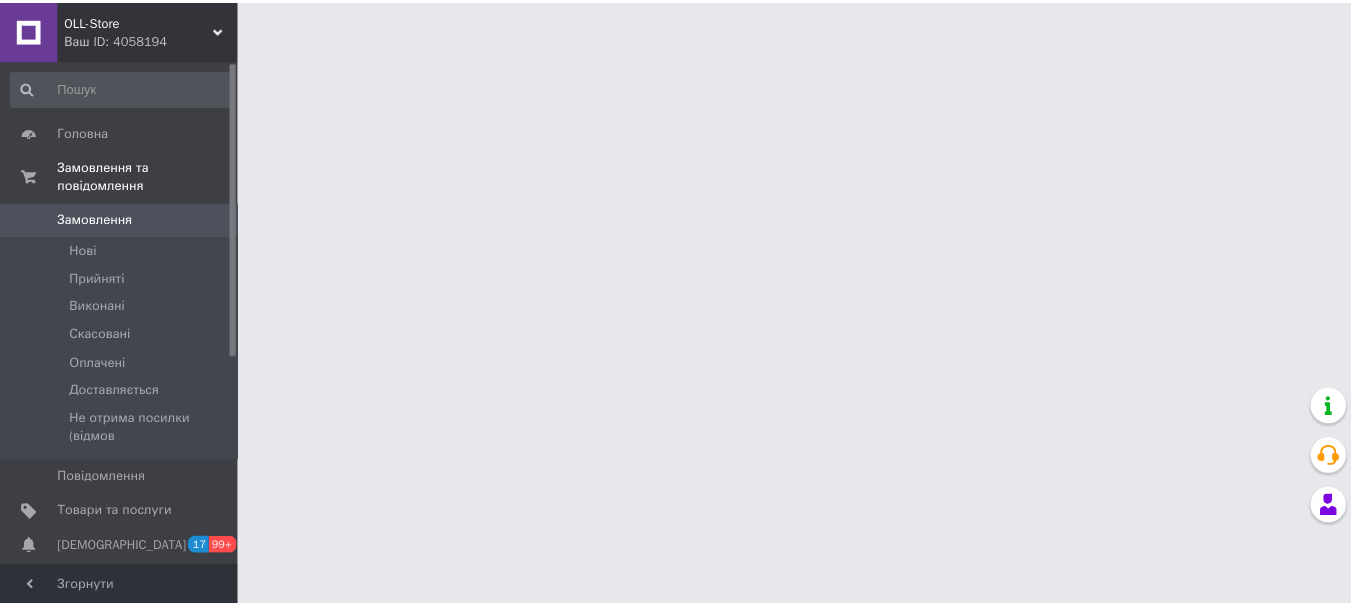 scroll, scrollTop: 0, scrollLeft: 0, axis: both 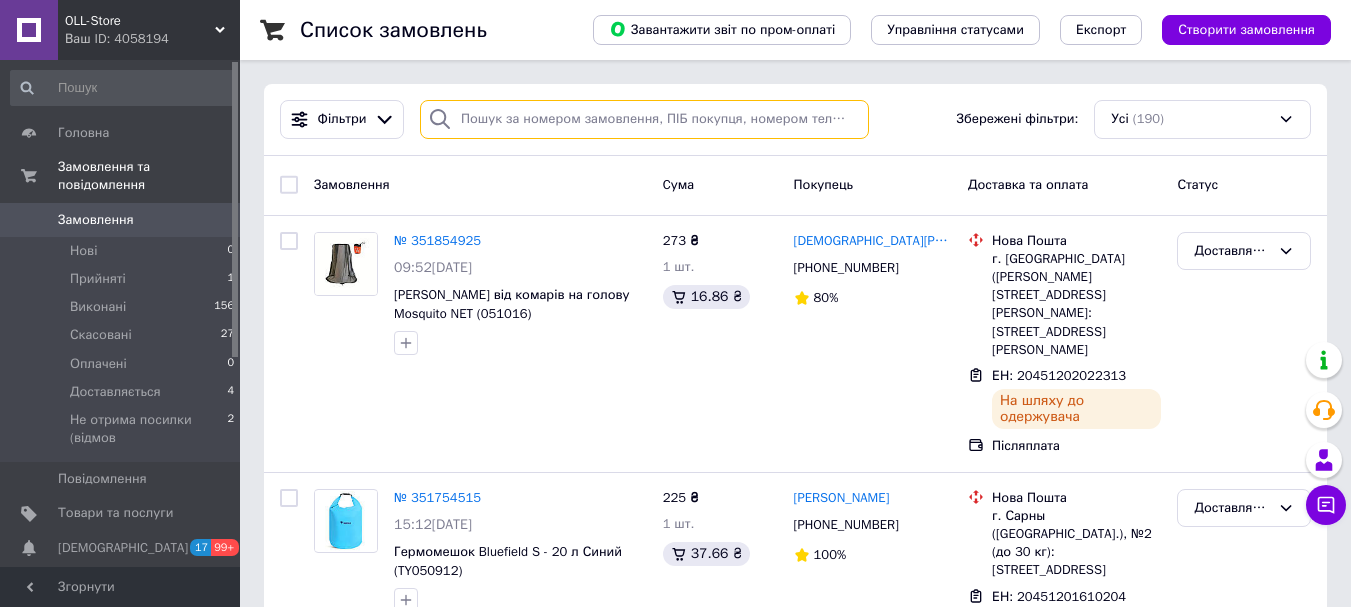 click at bounding box center [644, 119] 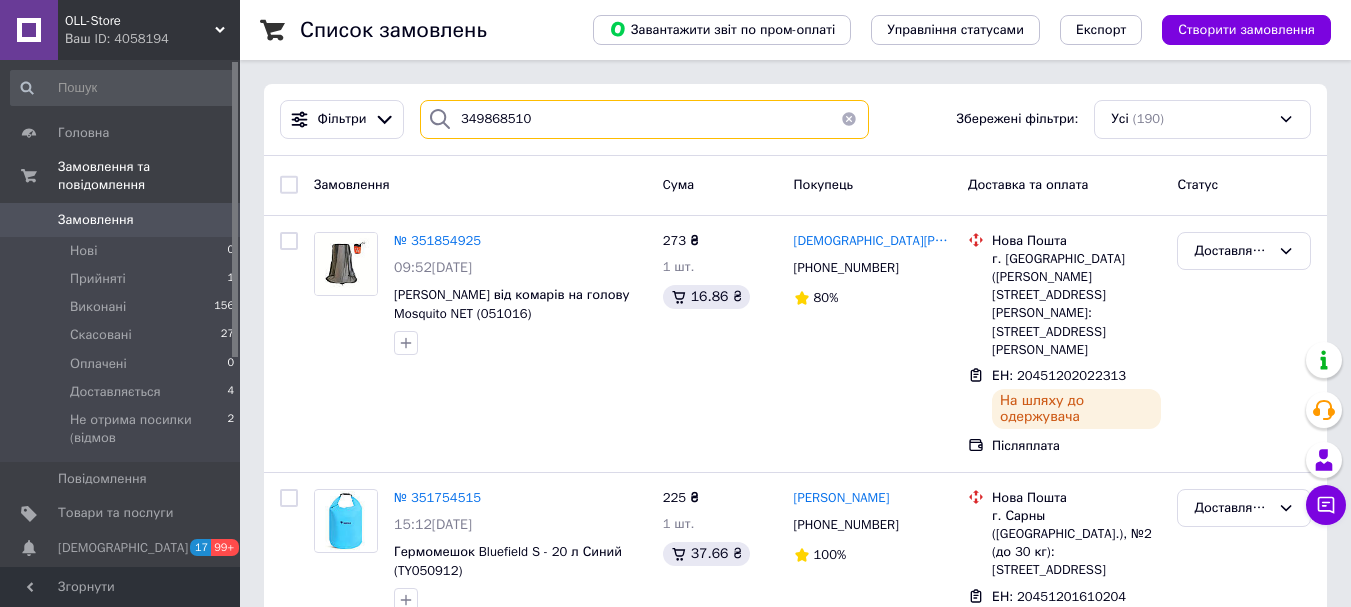 type on "349868510" 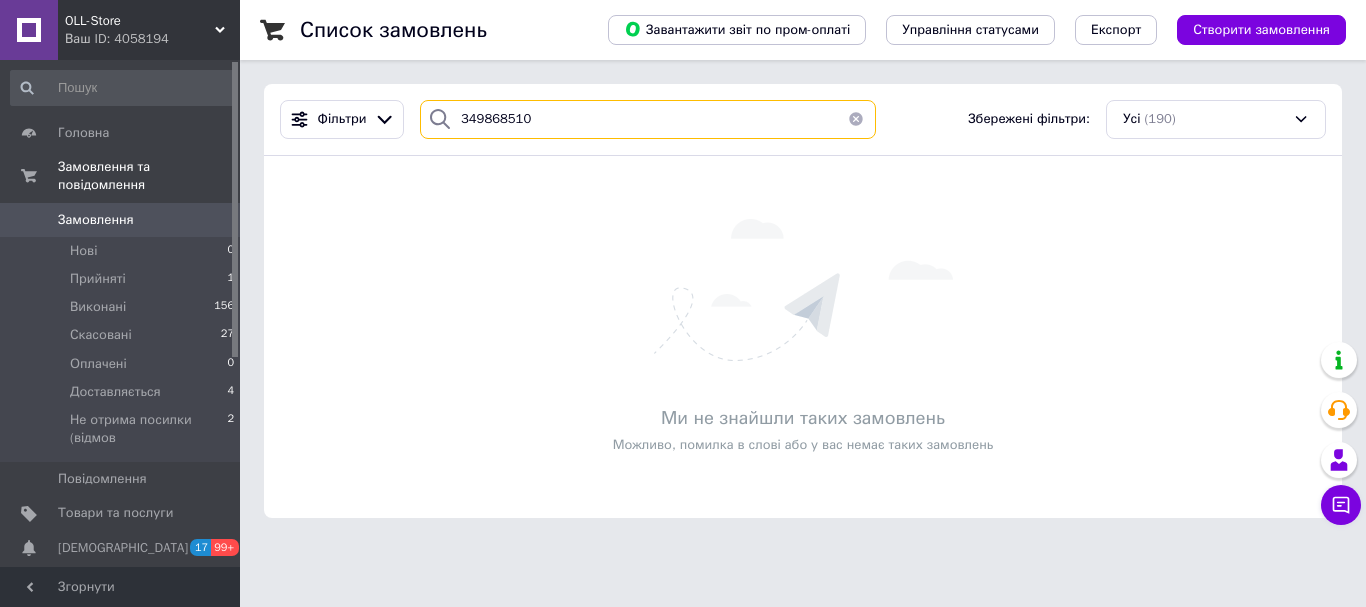 click on "349868510" at bounding box center (648, 119) 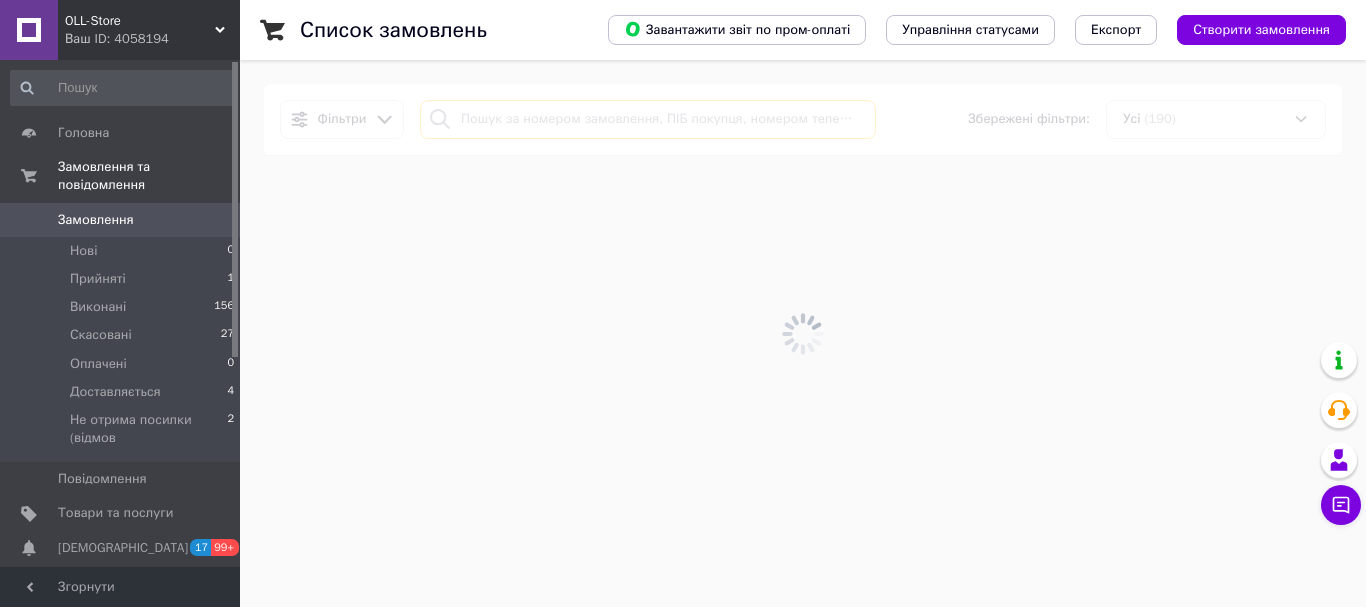type 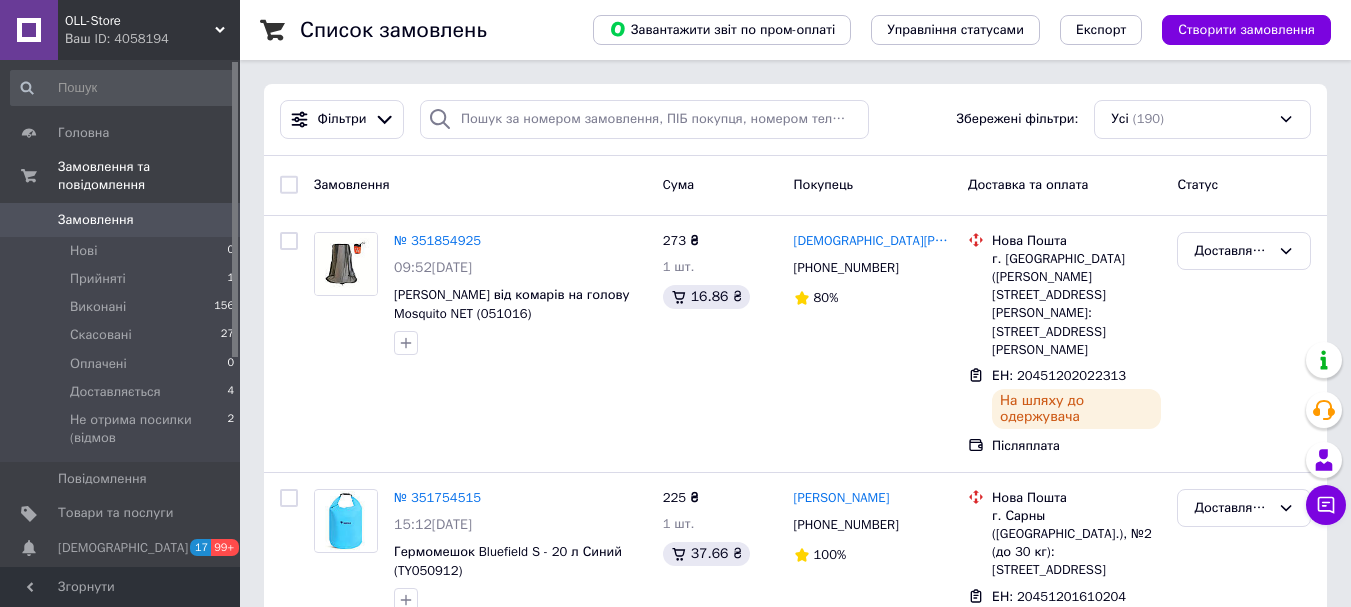 click on "Ваш ID: 4058194" at bounding box center (152, 39) 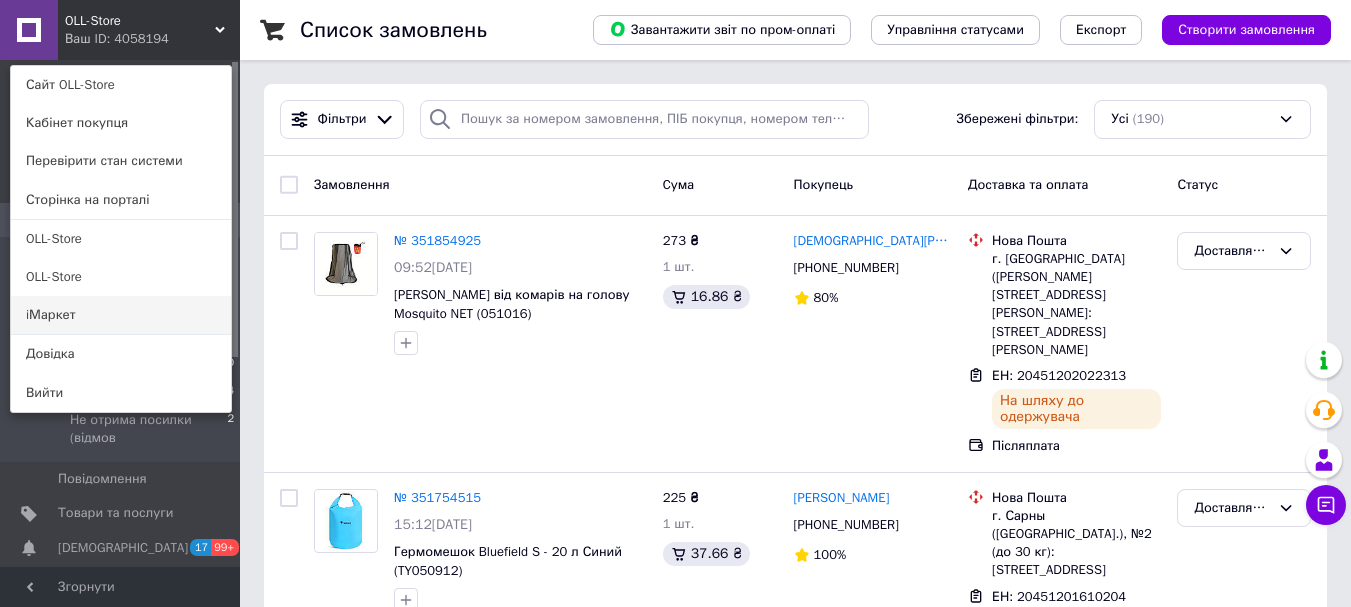 click on "iМаркет" at bounding box center [121, 315] 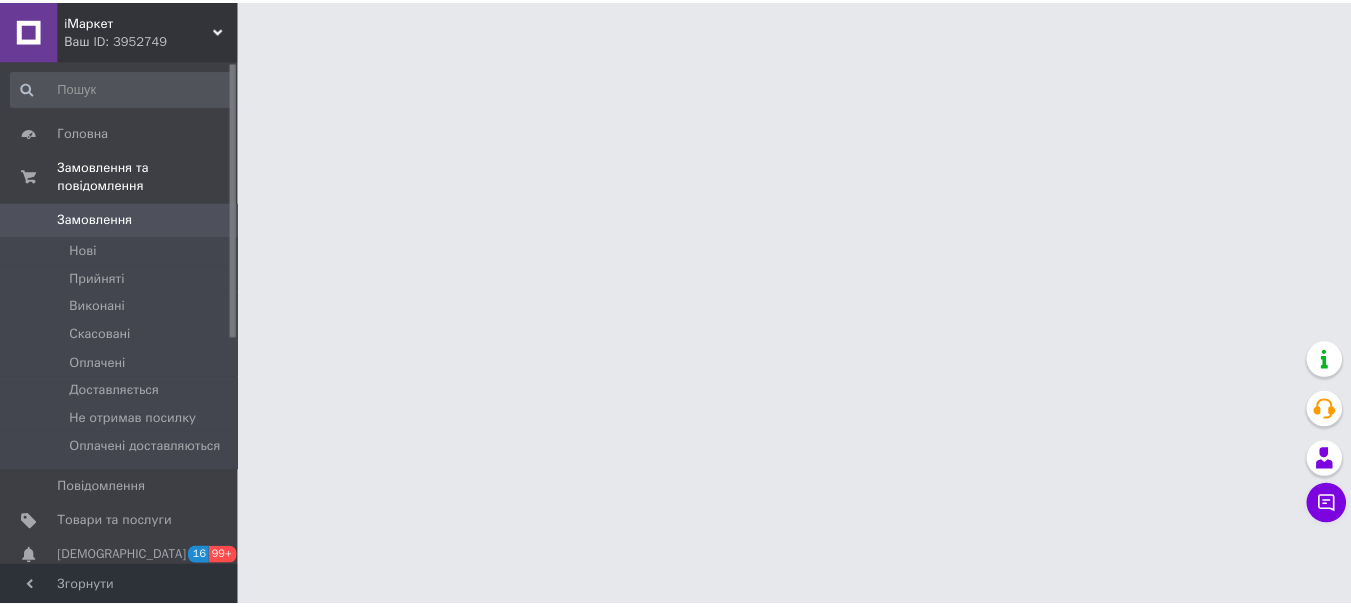 scroll, scrollTop: 0, scrollLeft: 0, axis: both 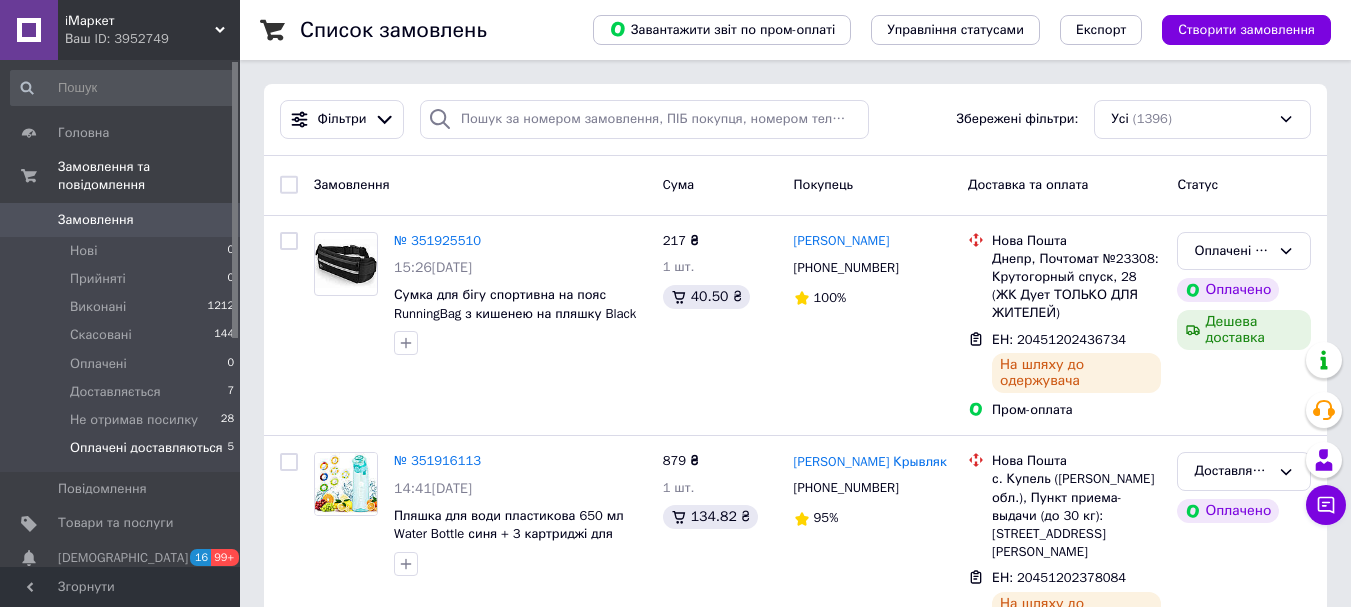 click on "Оплачені доставляються 5" at bounding box center (123, 453) 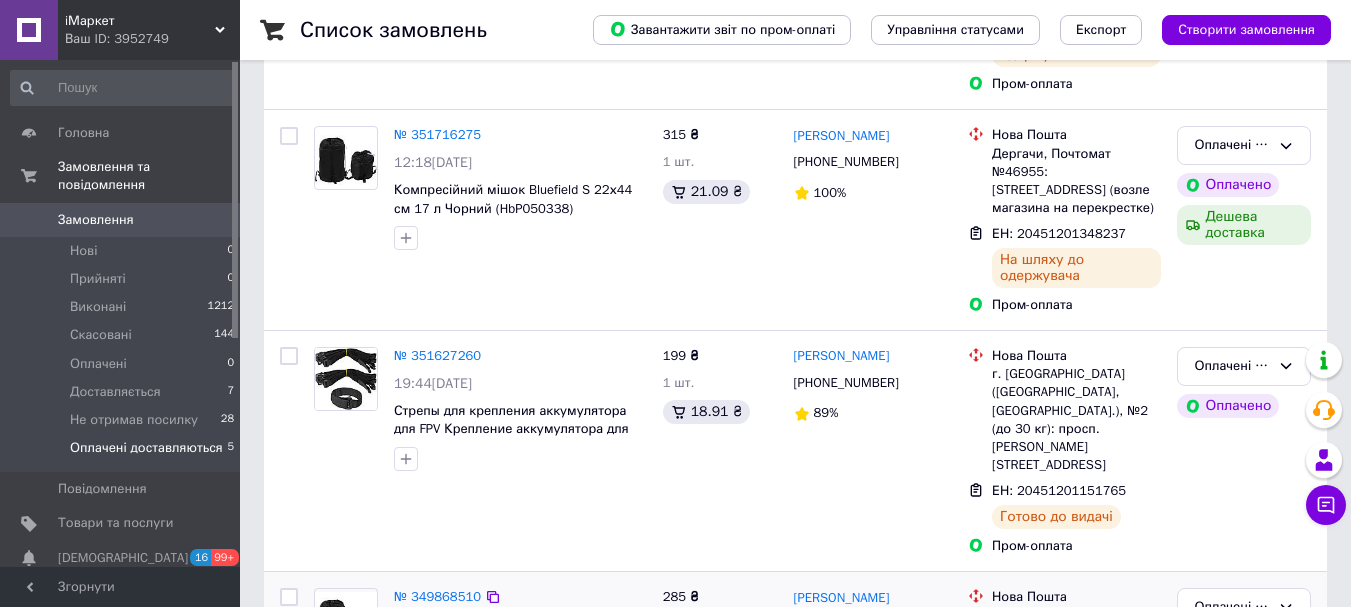 scroll, scrollTop: 709, scrollLeft: 0, axis: vertical 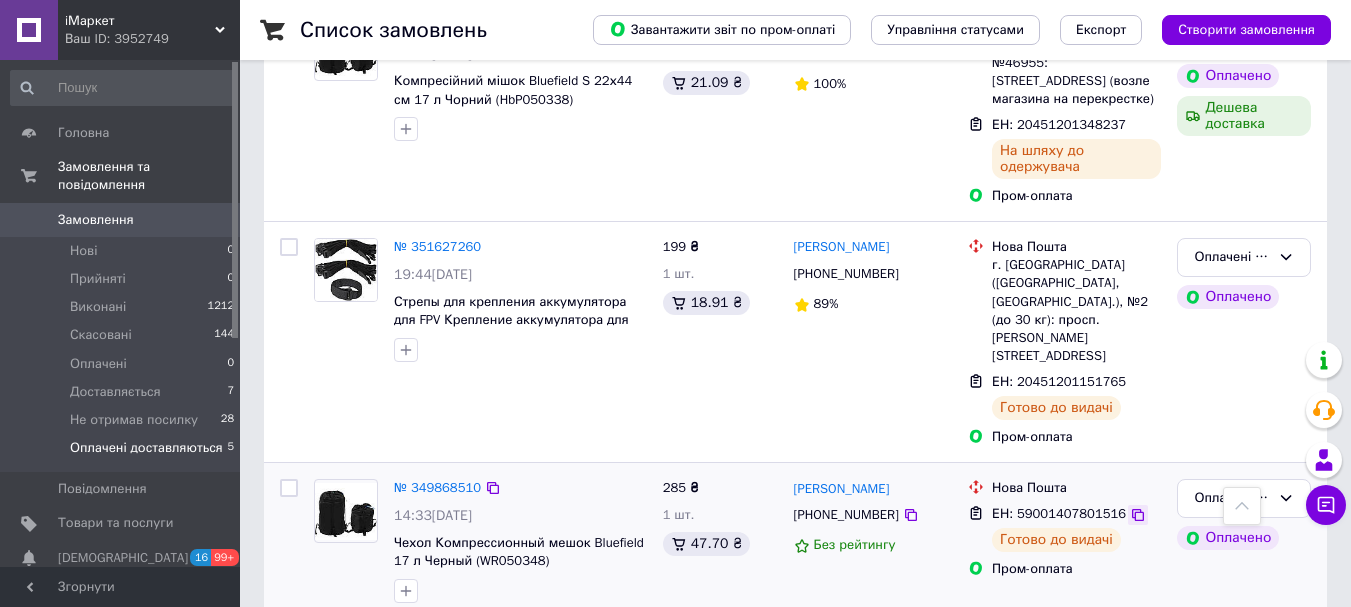click 